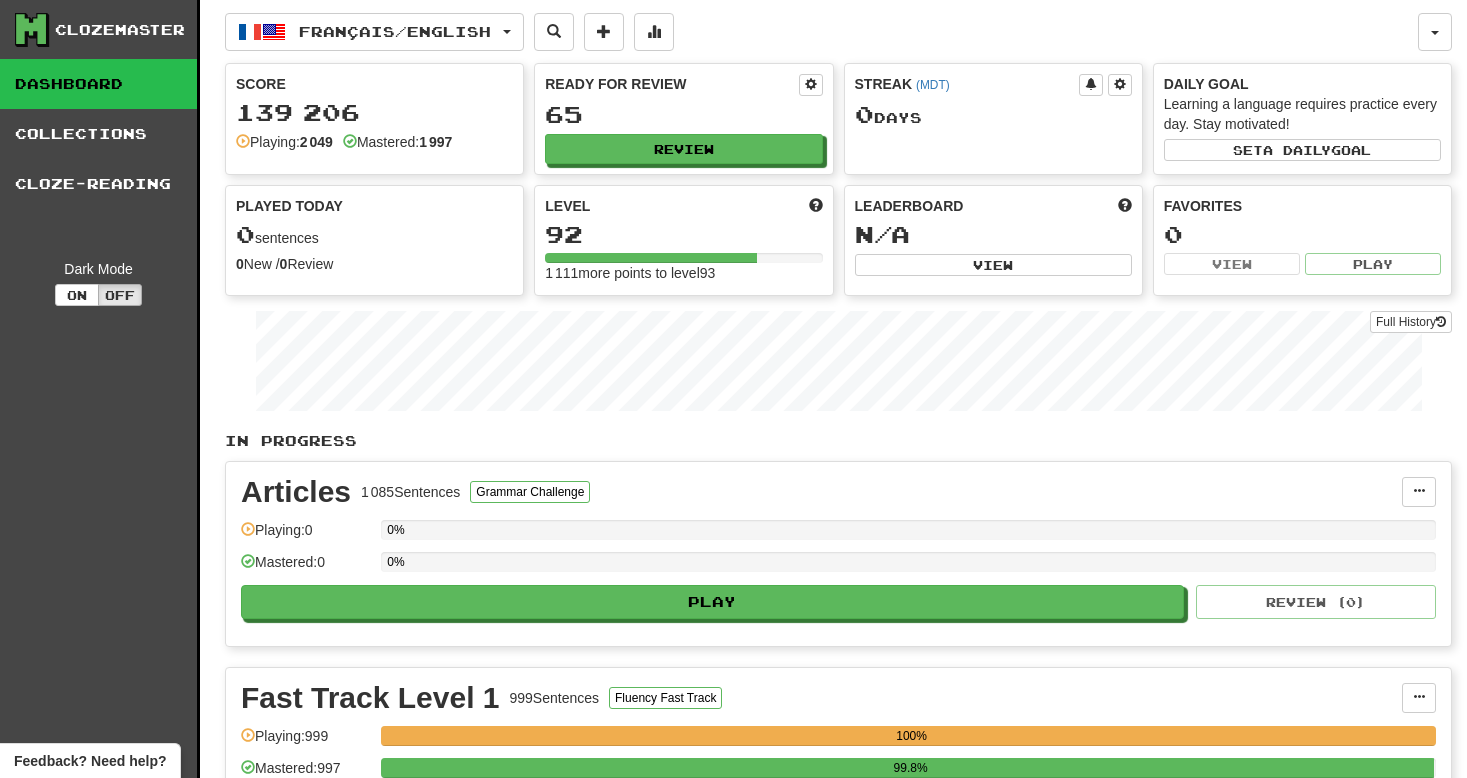 scroll, scrollTop: 0, scrollLeft: 0, axis: both 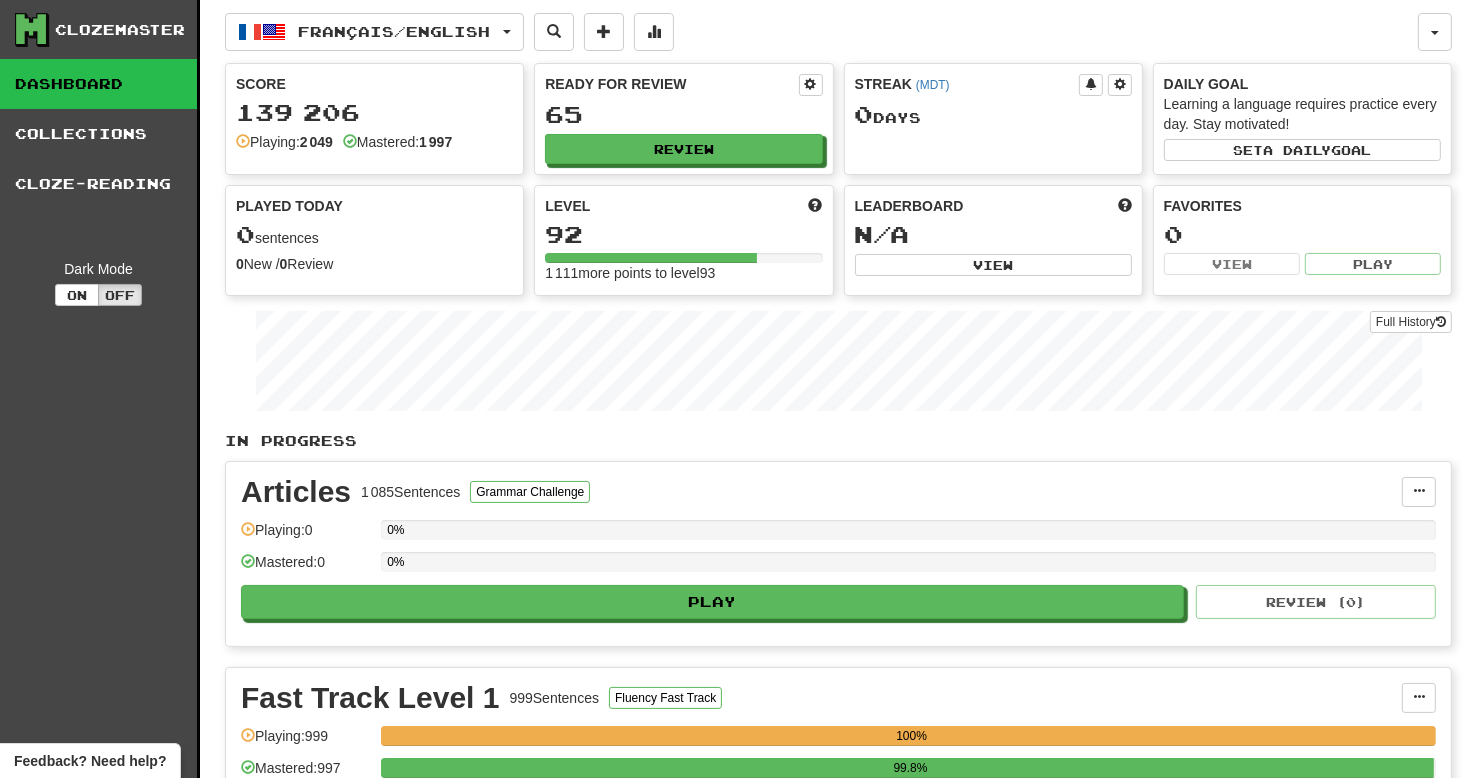 click on "Français  /  English Brezhoneg  /  English Streak:  0   Review:  0 Points today:  0 Français  /  English Streak:  0   Review:  65 Points today:  0 Português  /  Français Streak:  0   Review:  4 Points today:  0 العربية  /  Français Streak:  0   Review:  0 Points today:  0  Language Pairing Username: [USERNAME] Edit  Account  Notifications  Activity Feed  Profile  Leaderboard  Forum  Logout Score 139 206  Playing:  2 049  Mastered:  1 997 Ready for Review 65   Review Streak   ( [TIMEZONE] ) 0  Day s Daily Goal Learning a language requires practice every day. Stay motivated! Set  a daily  goal Played Today 0  sentences 0  New /  0  Review Full History  Level 92 1 111  more points to level  93 Leaderboard N/A View Favorites 0 View Play Full History  In Progress Articles 1 085  Sentences Grammar Challenge Manage Sentences Unpin from Dashboard  Playing:  0 0%  Mastered:  0 0% Play Review ( 0 ) Fast Track Level 1 999  Sentences Fluency Fast Track Manage Sentences Unpin from Dashboard  Playing:  999" at bounding box center (838, 956) 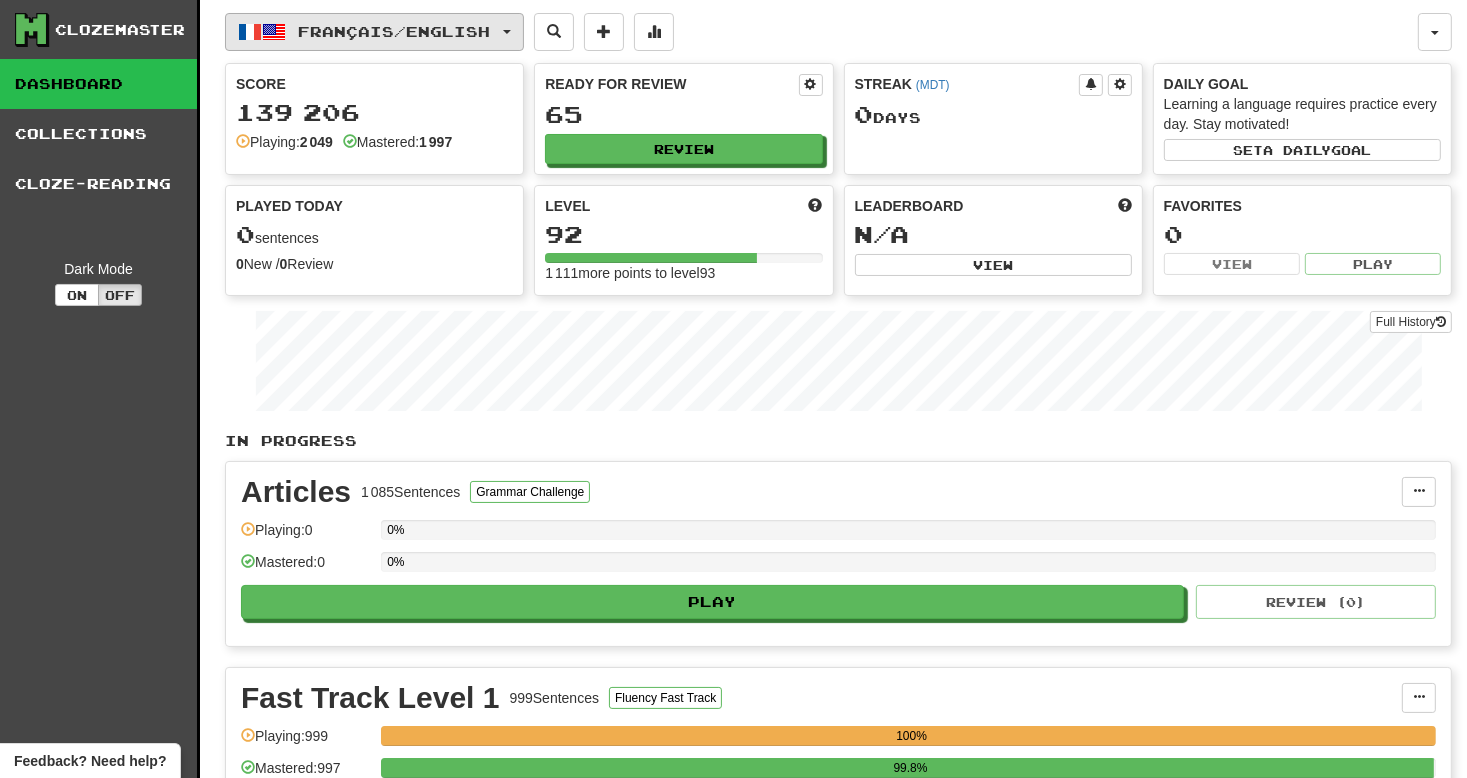 click on "Français  /  English" at bounding box center (374, 32) 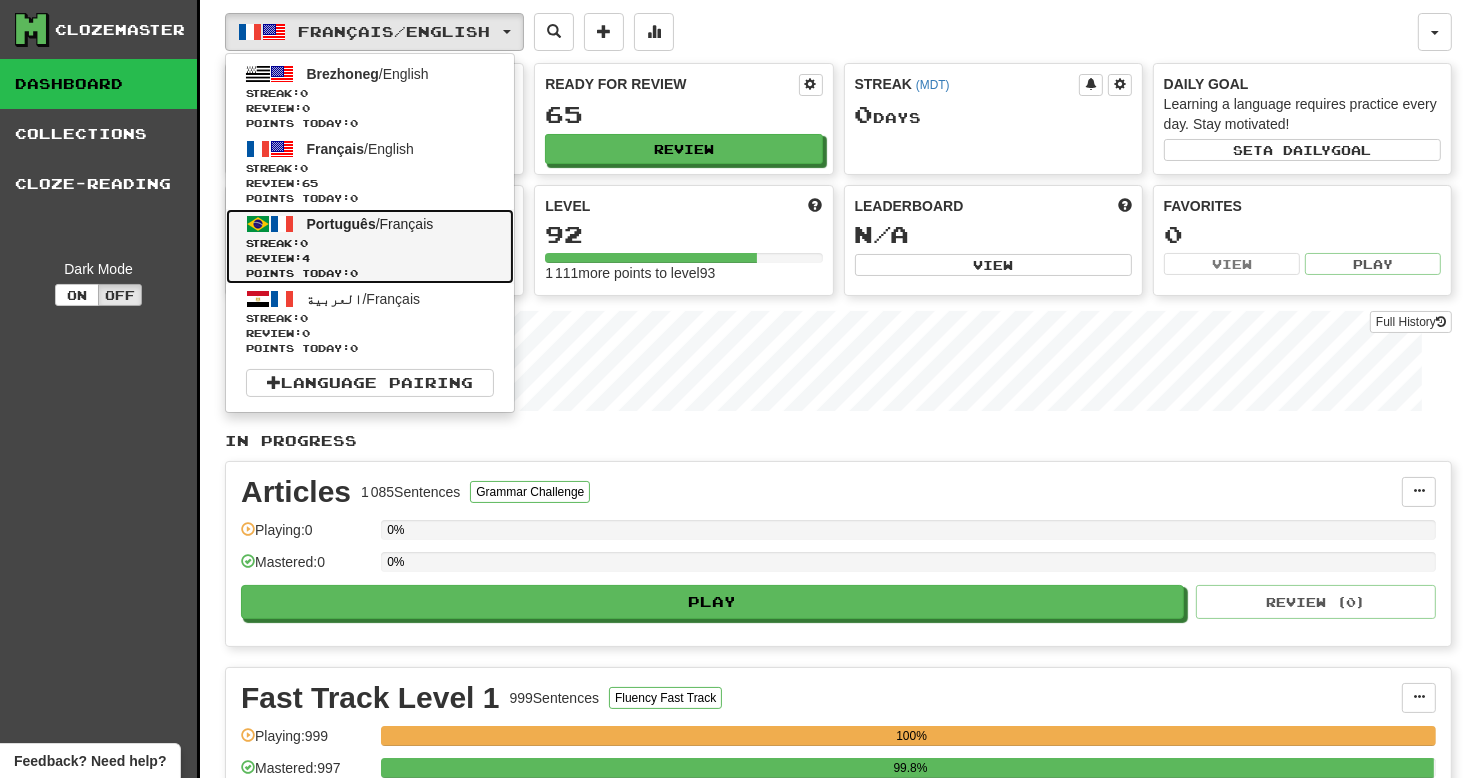 click on "Streak:  0" at bounding box center (370, 243) 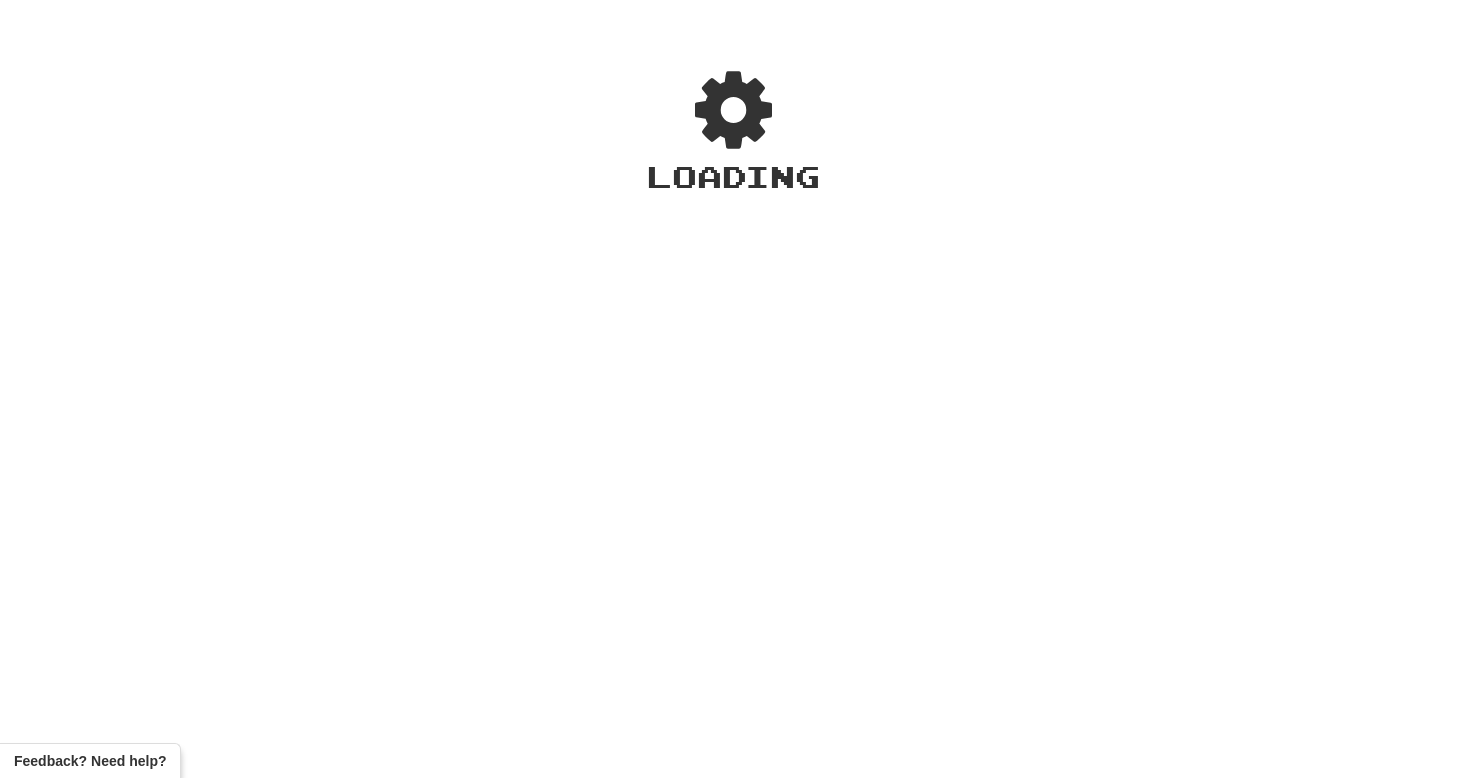 scroll, scrollTop: 0, scrollLeft: 0, axis: both 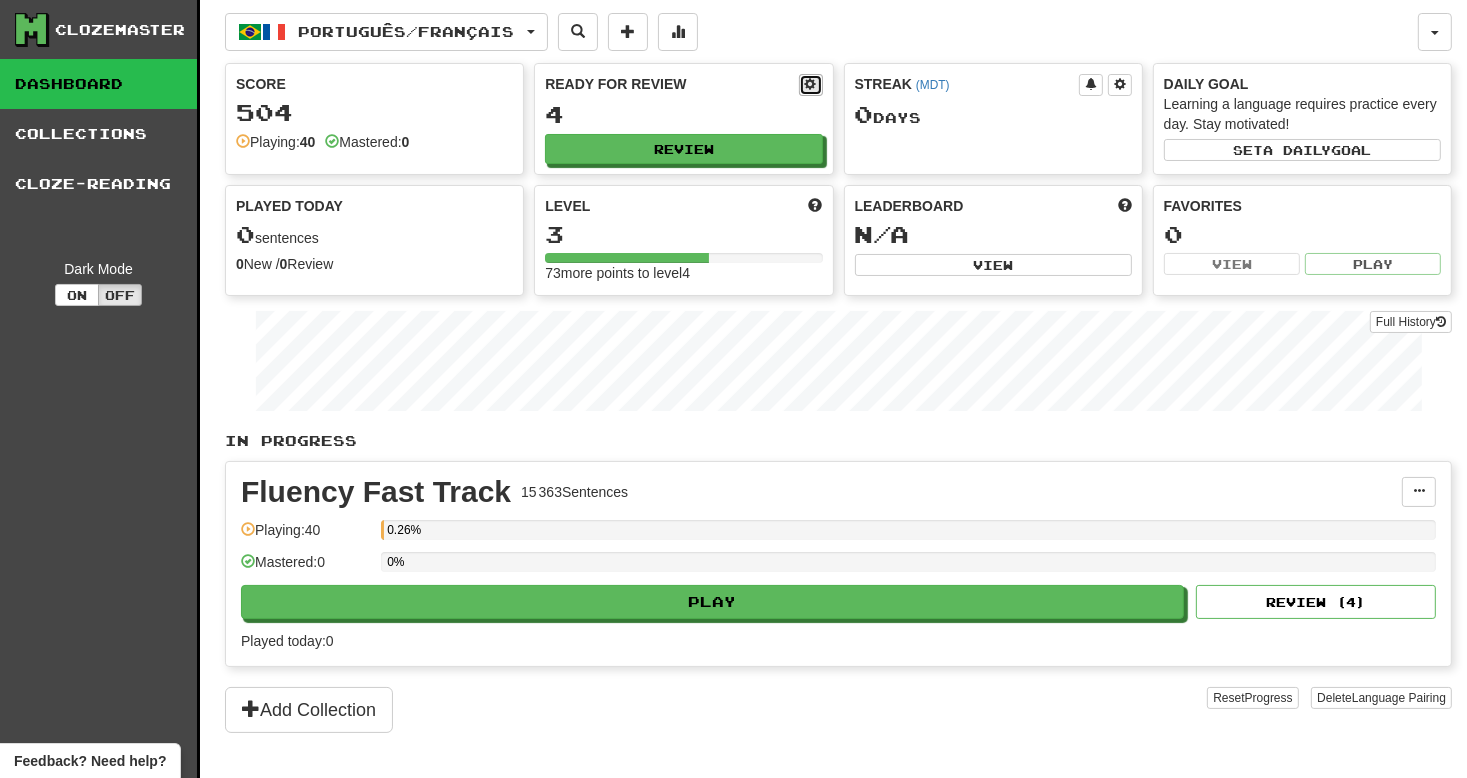 click at bounding box center (811, 85) 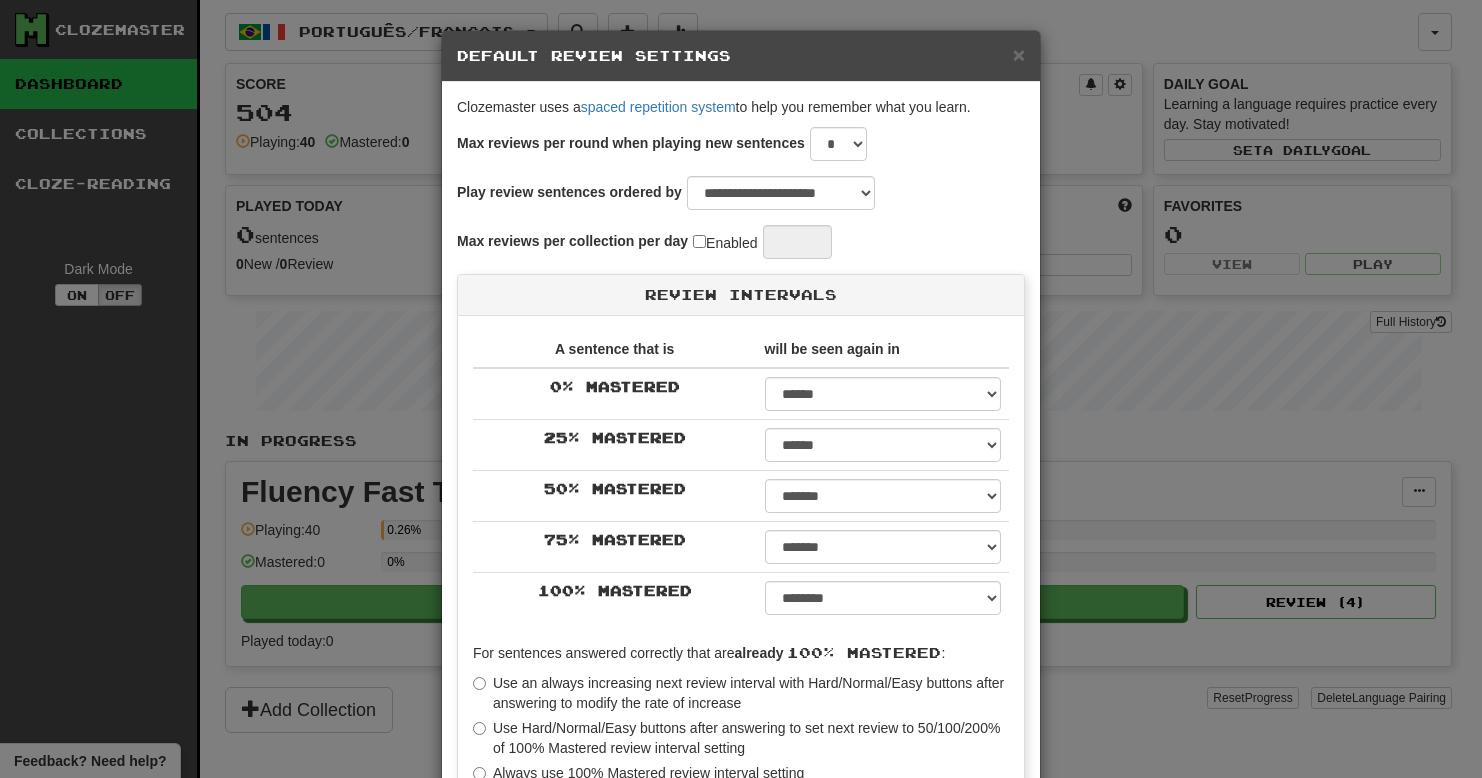 click on "**********" at bounding box center (741, 389) 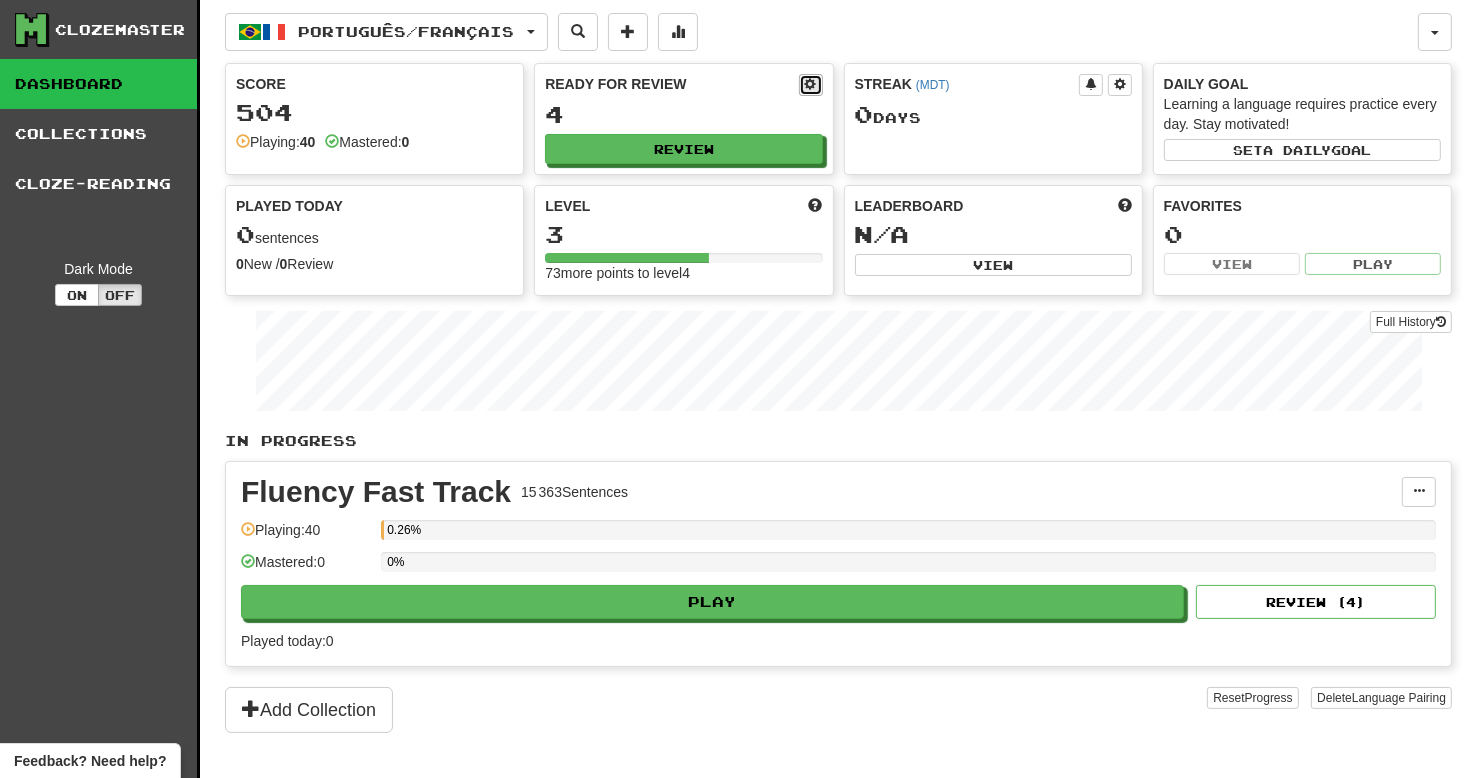 click at bounding box center (811, 85) 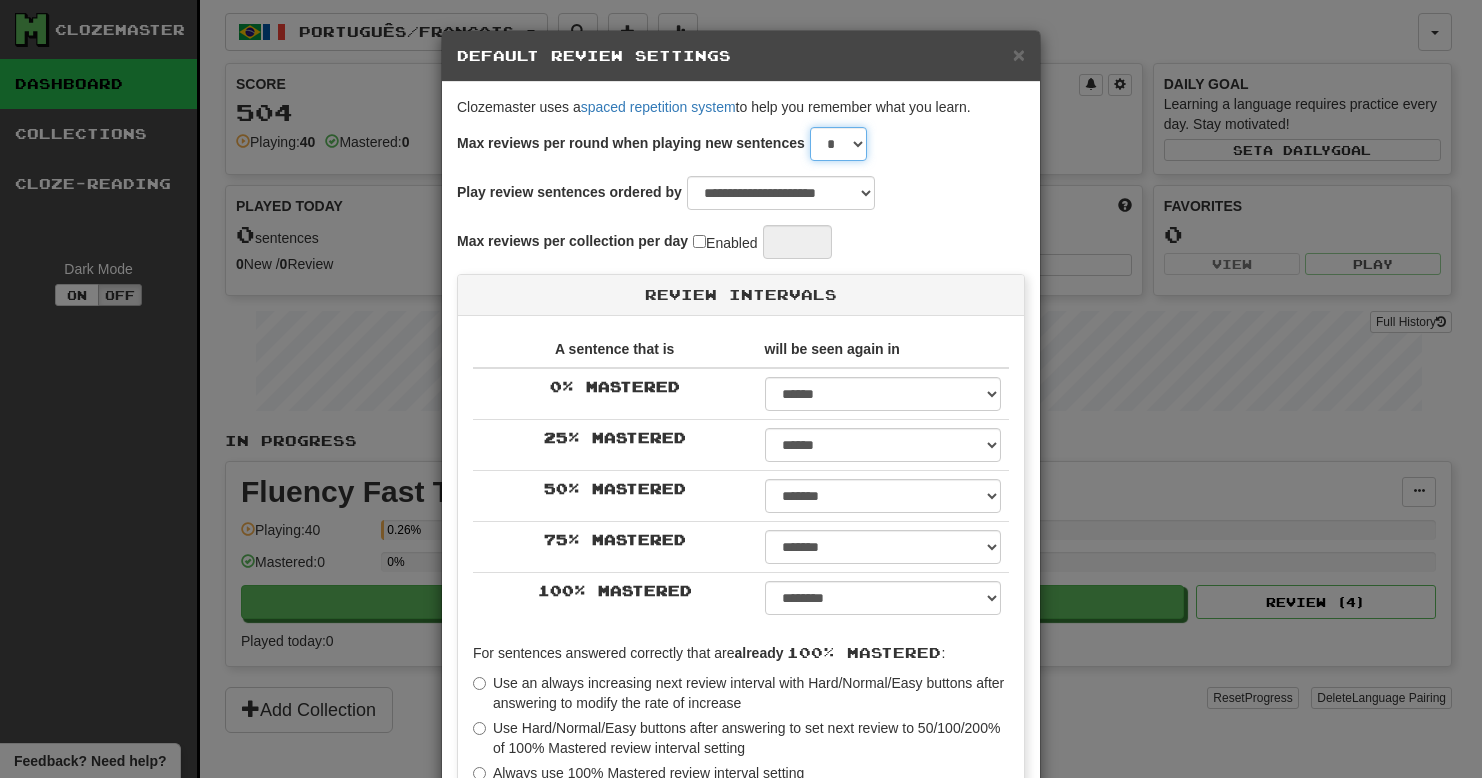 click on "* * * * * * * * * * ** ** ** ** ** ** ** ** ** ** ** ** ** ** ** ** ** ** ** ** ** ** ** ** ** ** ** ** ** ** ** ** ** ** ** ** ** ** ** ** **" at bounding box center (838, 144) 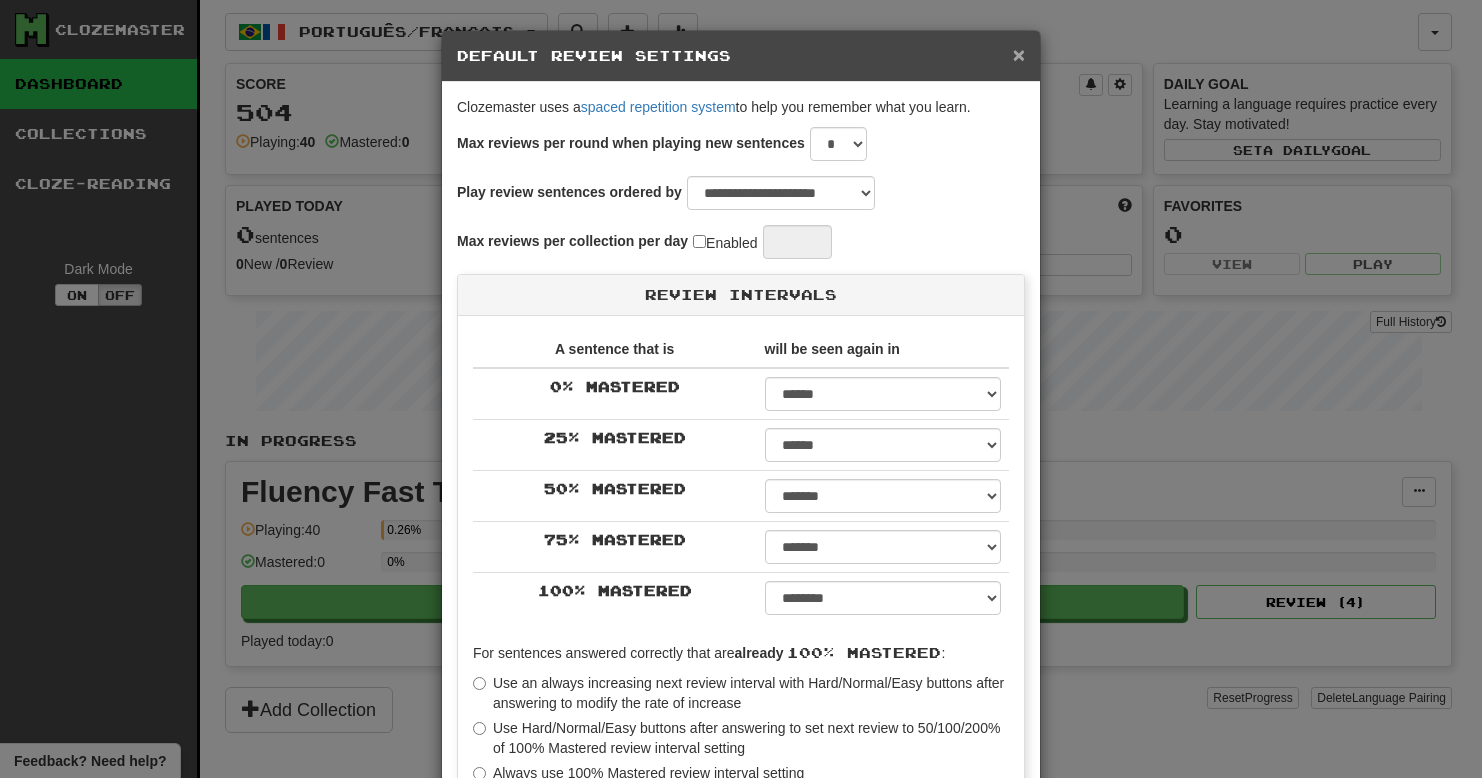 click on "×" at bounding box center [1019, 54] 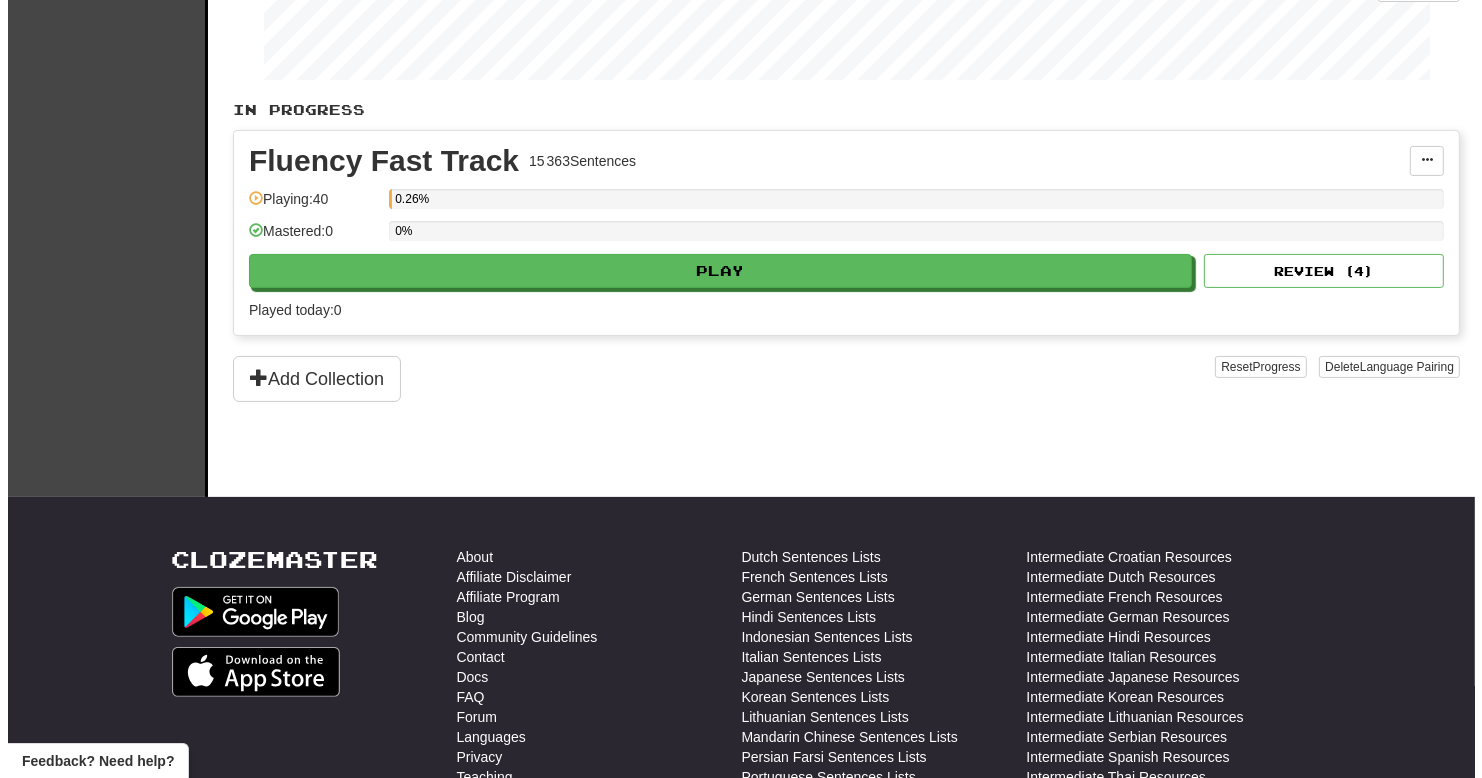 scroll, scrollTop: 400, scrollLeft: 0, axis: vertical 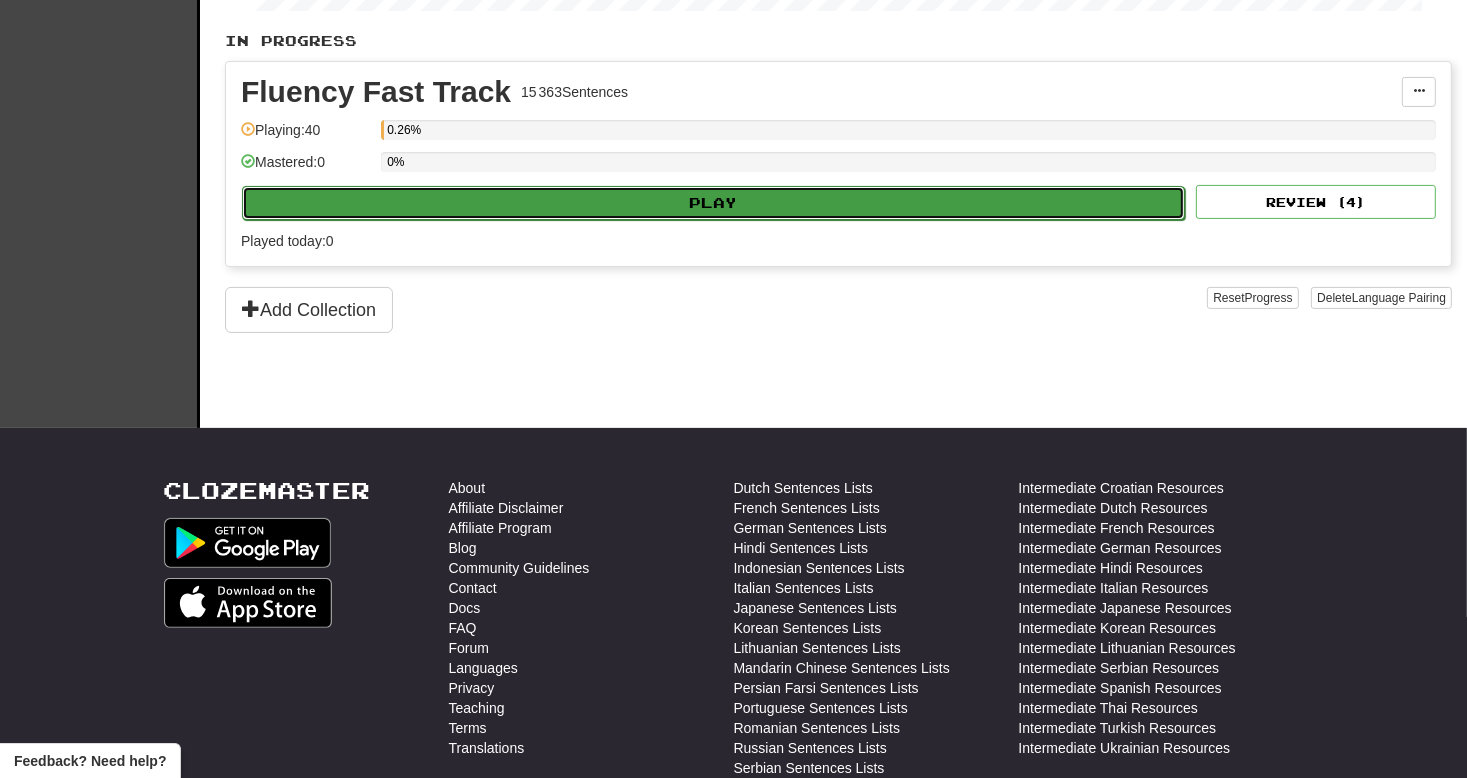 click on "Play" at bounding box center (713, 203) 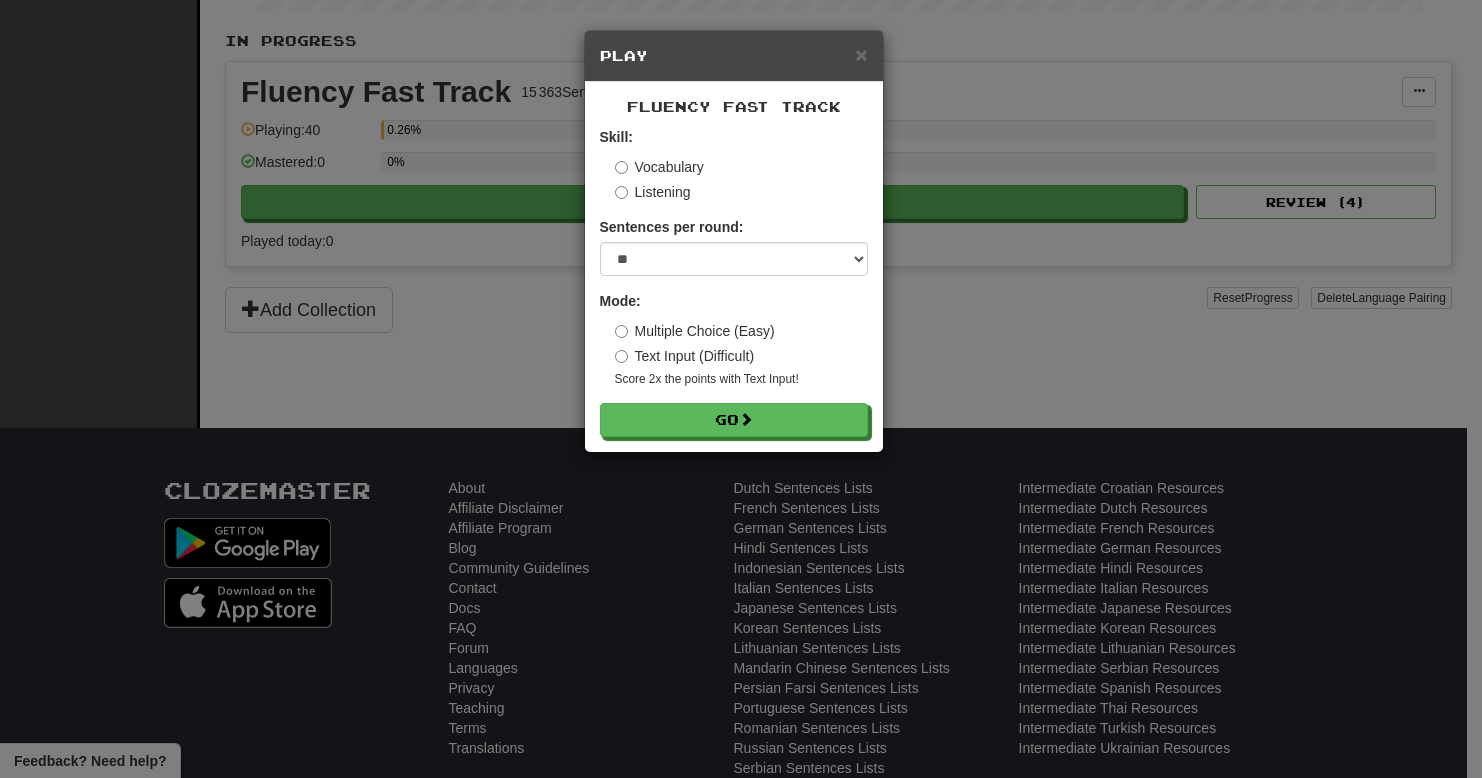 click on "Sentences per round:" at bounding box center [672, 227] 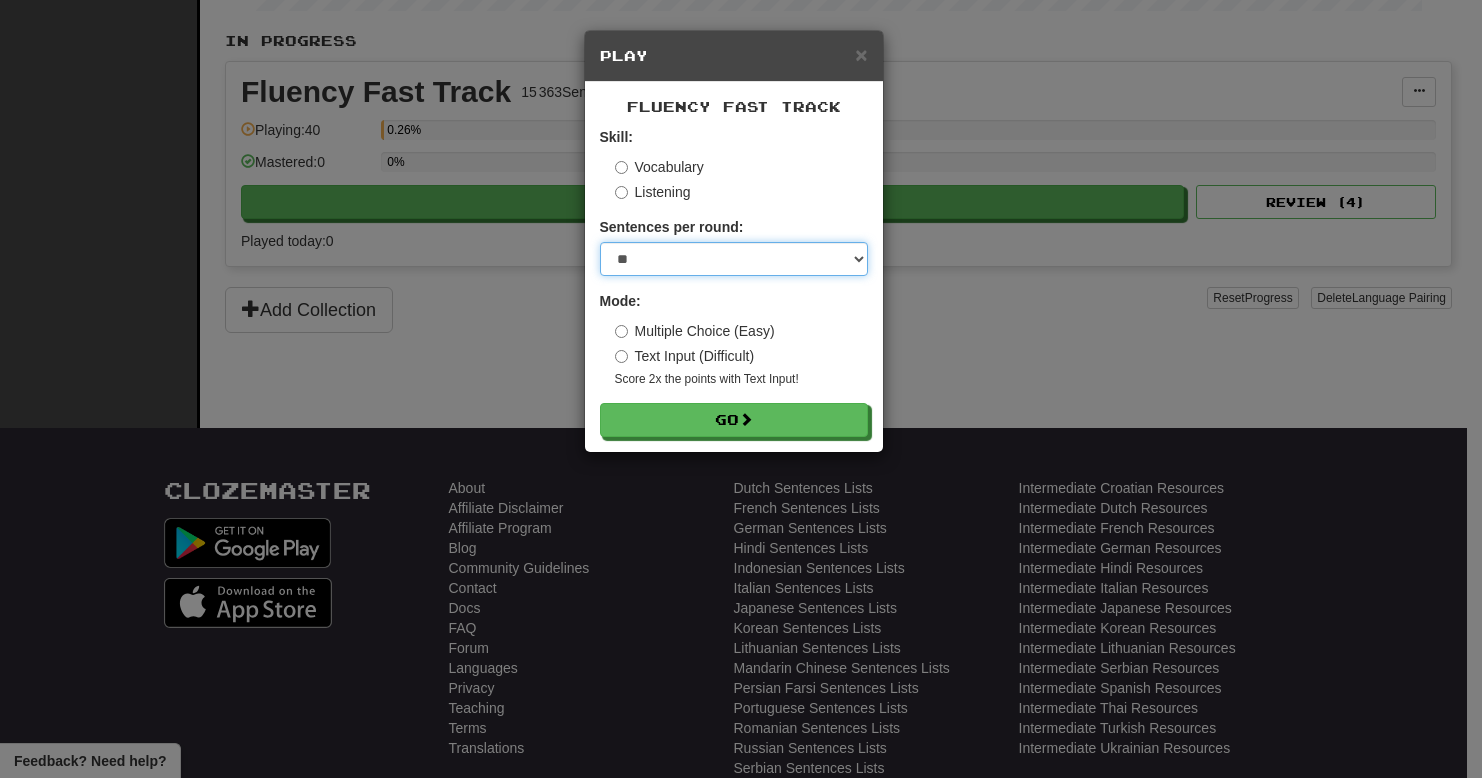 click on "* ** ** ** ** ** *** ********" at bounding box center [734, 259] 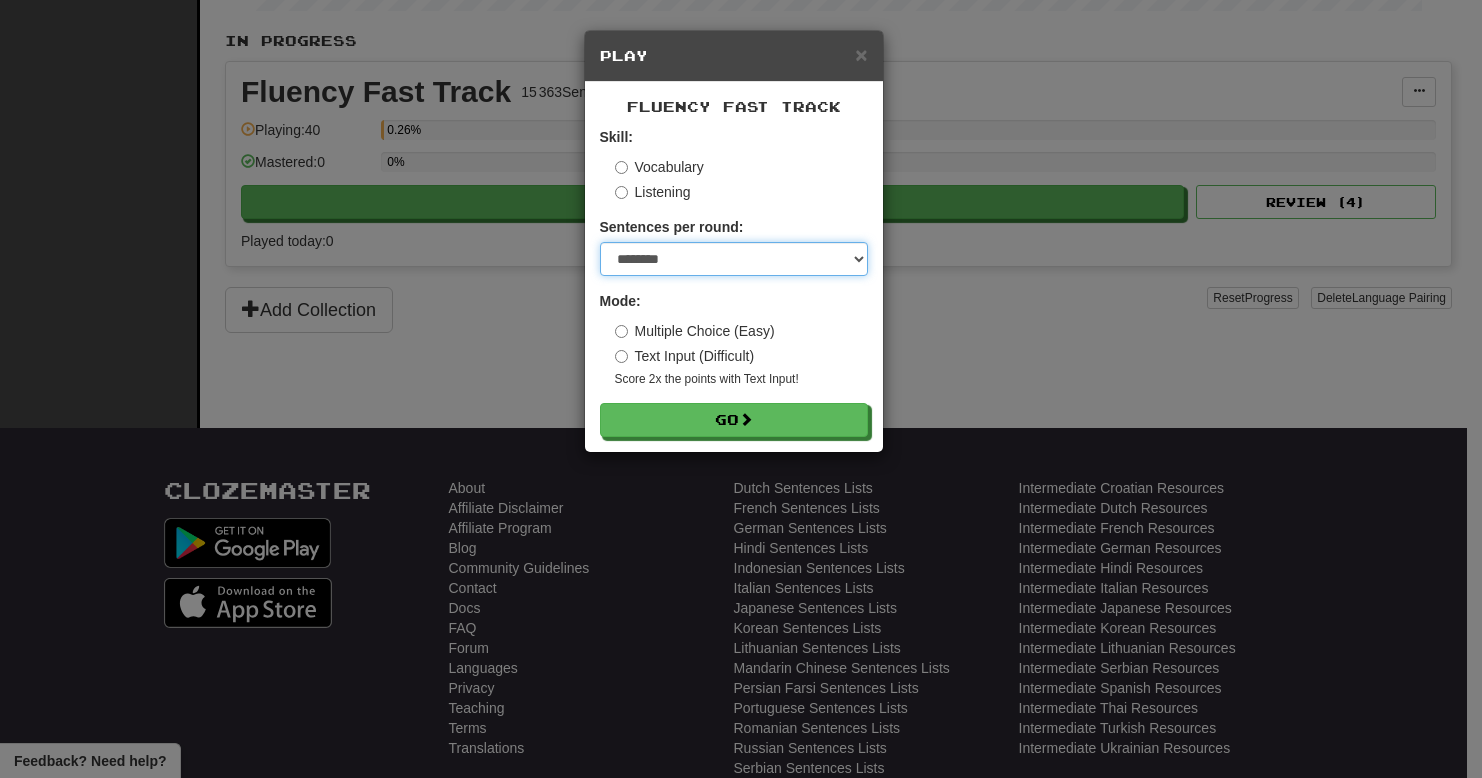 click on "* ** ** ** ** ** *** ********" at bounding box center [734, 259] 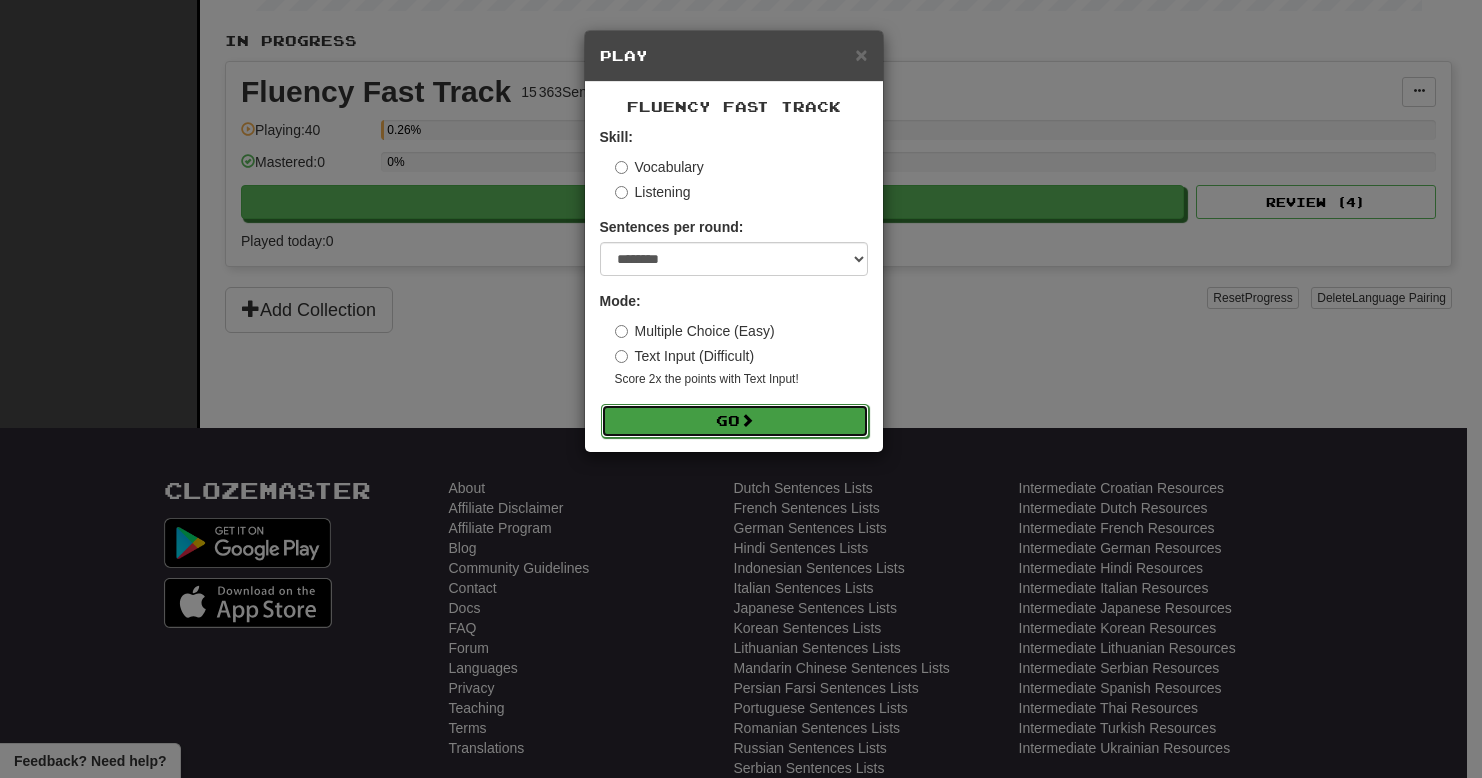 click on "Go" at bounding box center [735, 421] 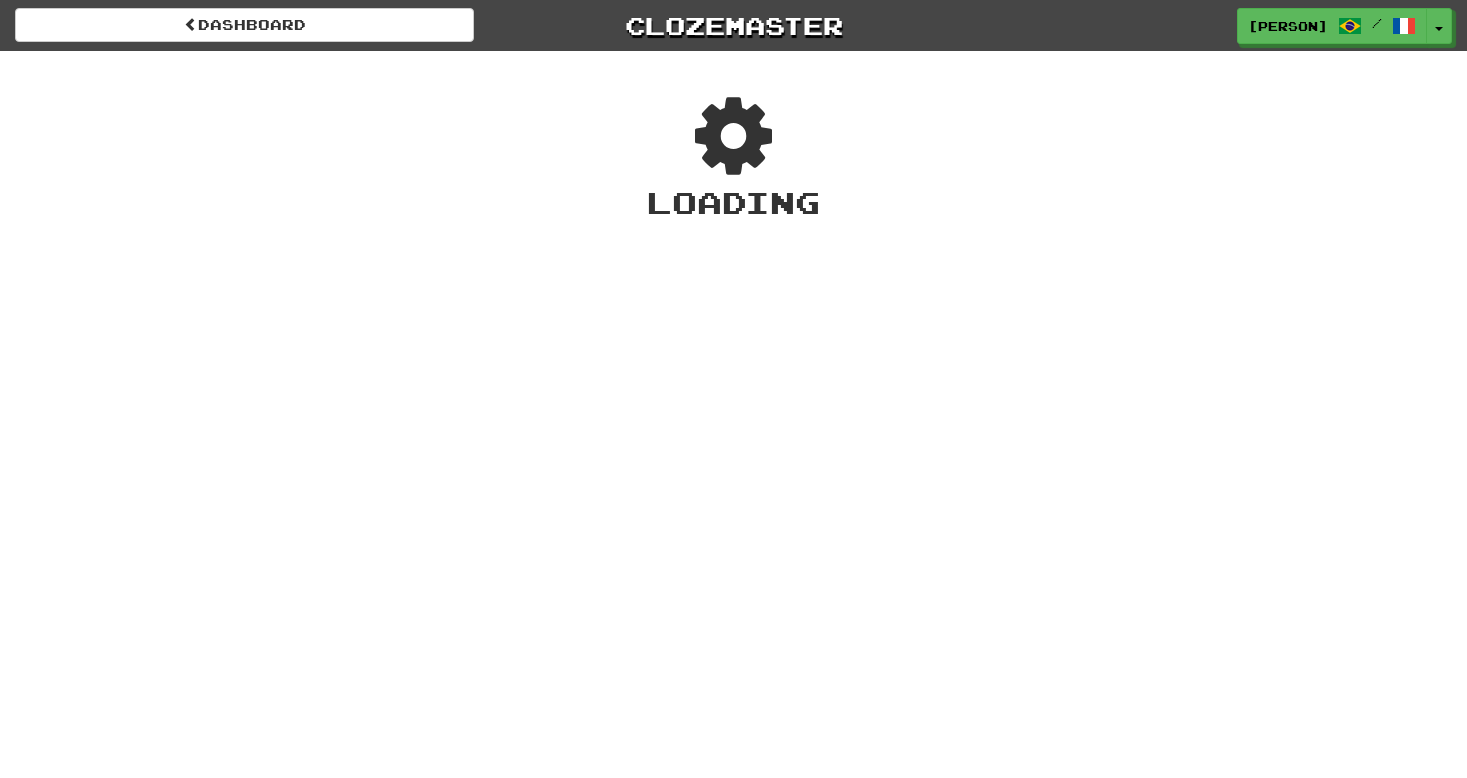 scroll, scrollTop: 0, scrollLeft: 0, axis: both 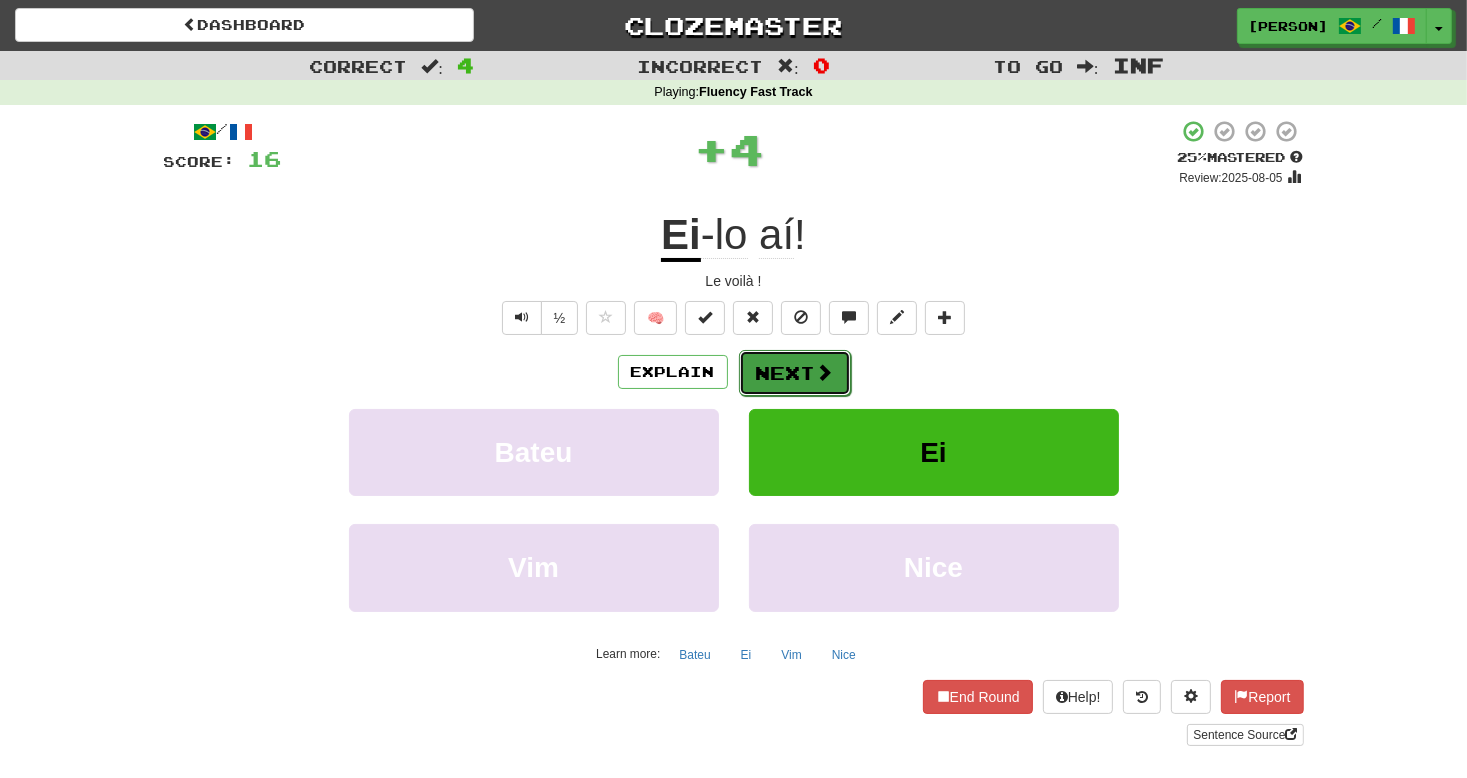 click on "Next" at bounding box center [795, 373] 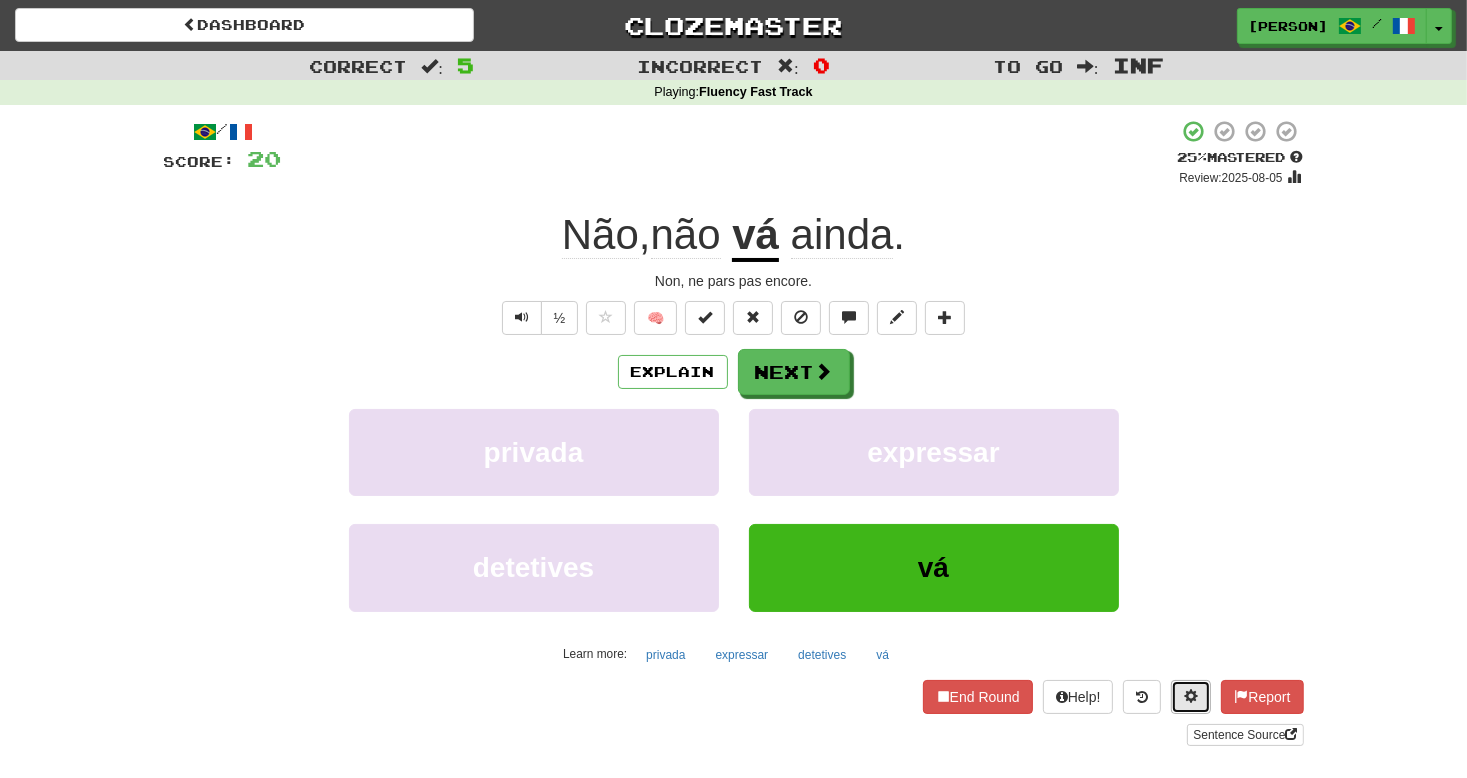 click at bounding box center [1191, 696] 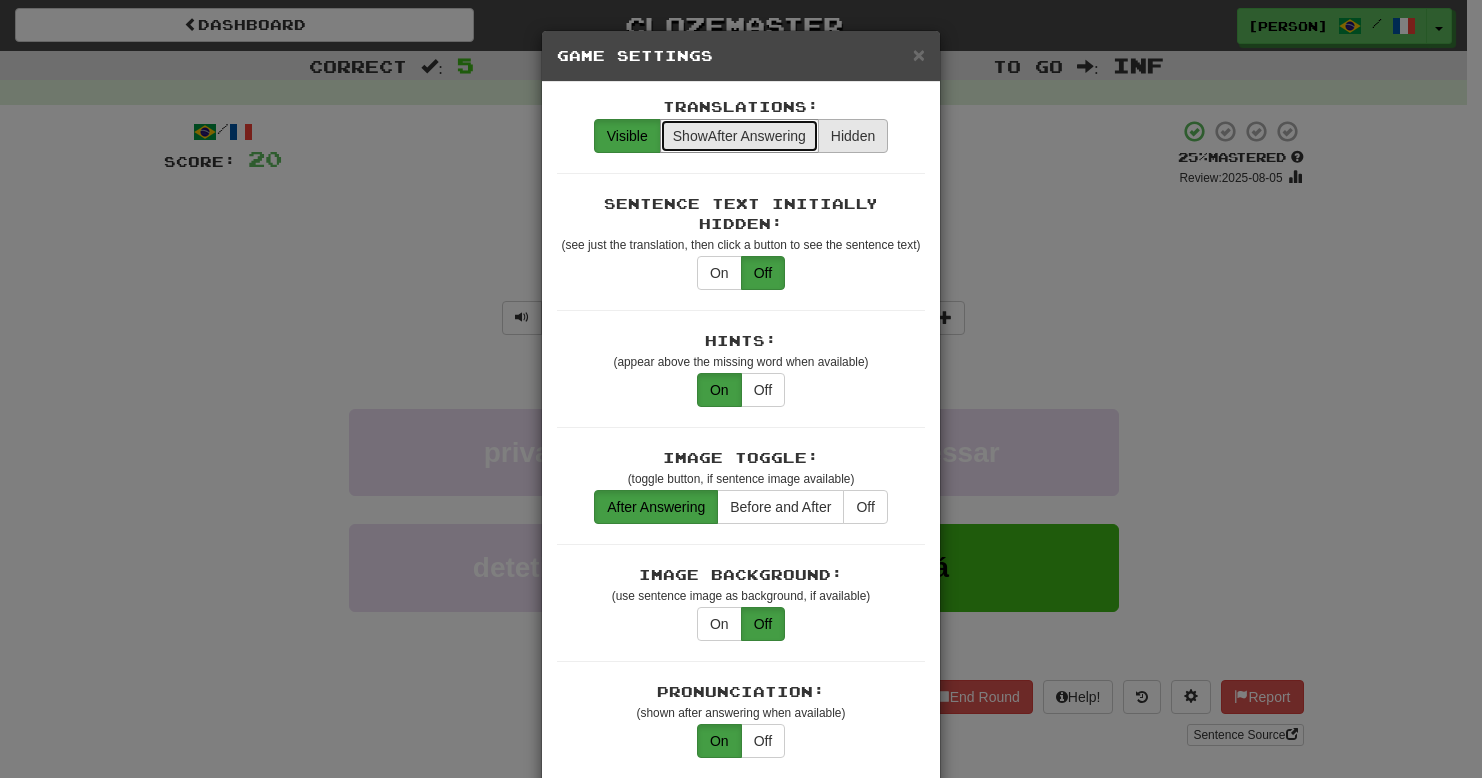 drag, startPoint x: 770, startPoint y: 139, endPoint x: 817, endPoint y: 120, distance: 50.695168 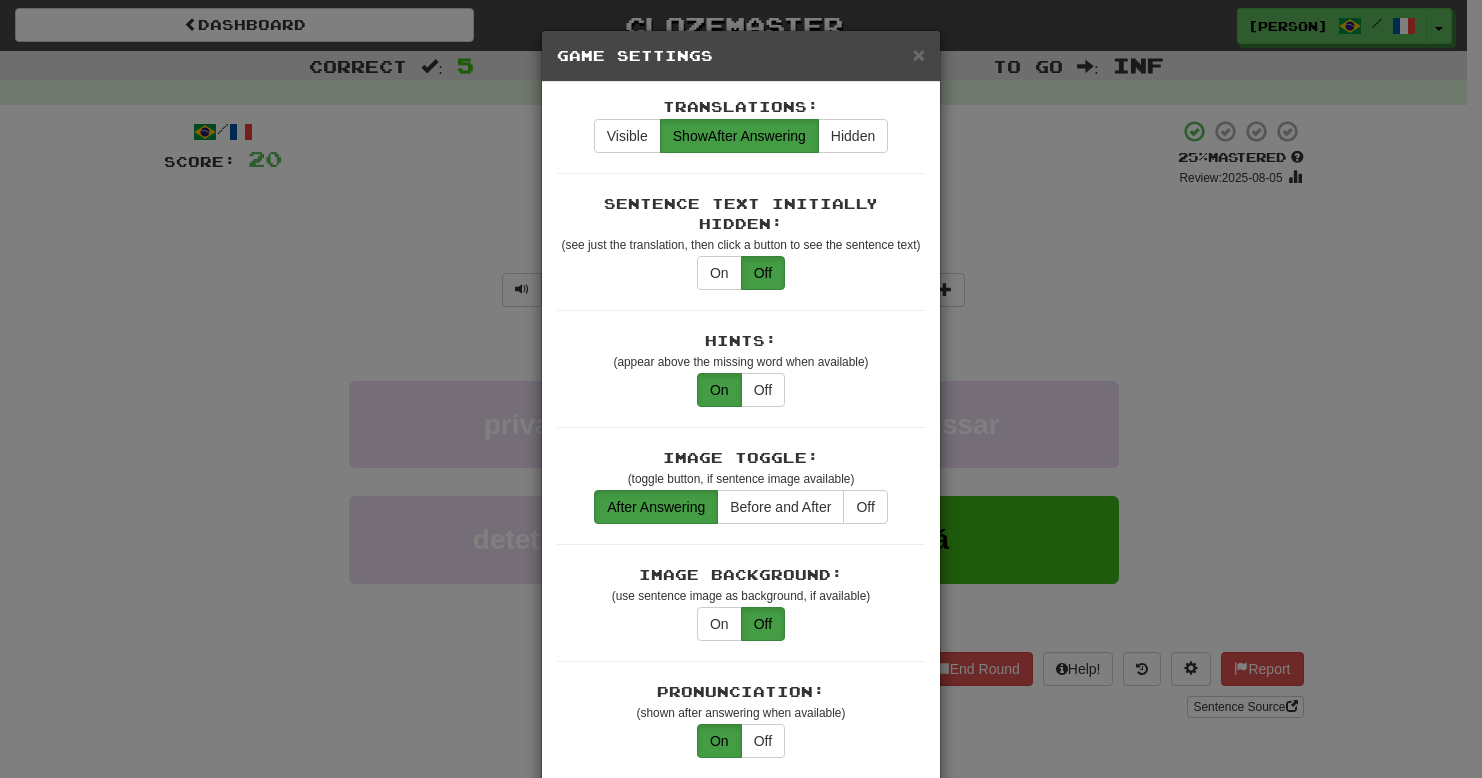 click on "× Game Settings" at bounding box center [741, 56] 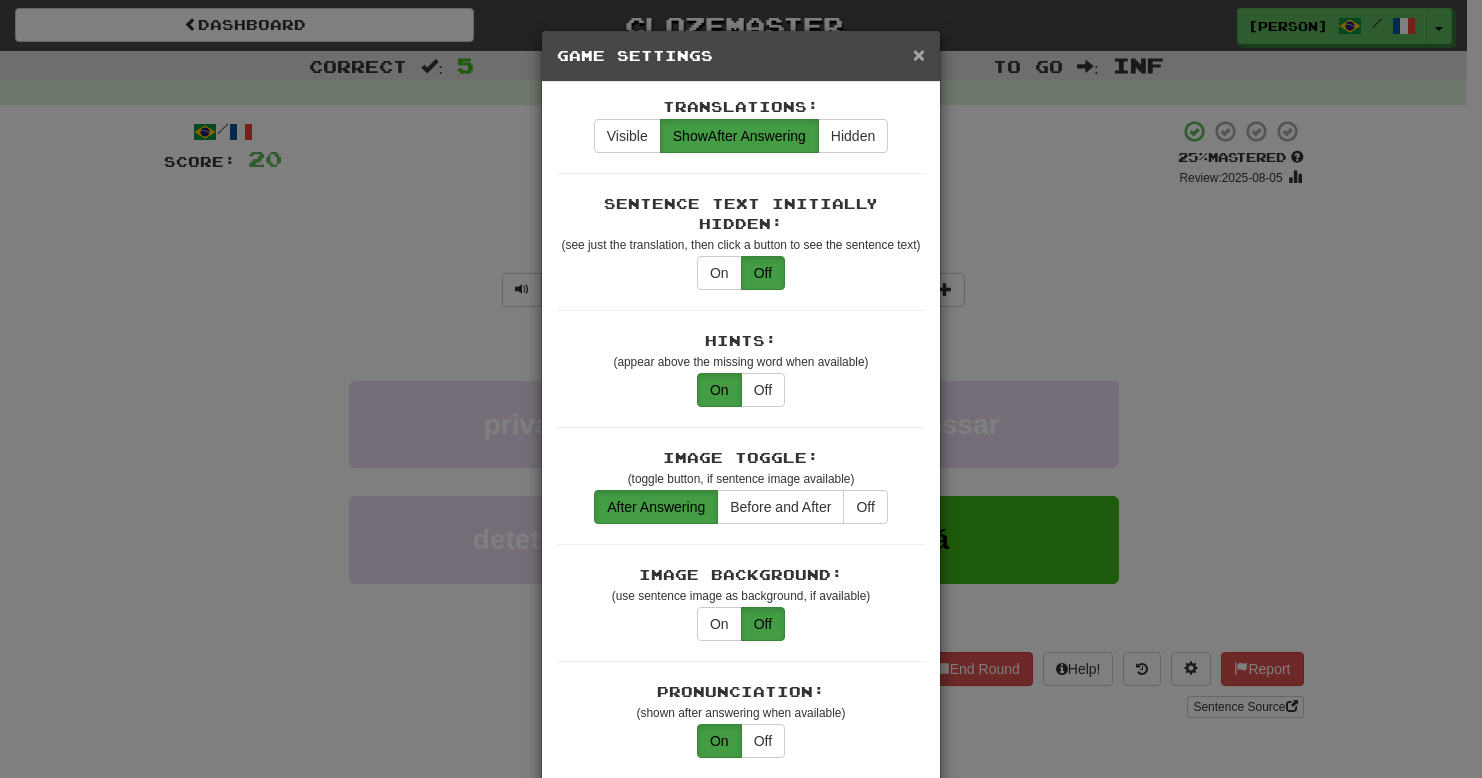 click on "×" at bounding box center (919, 54) 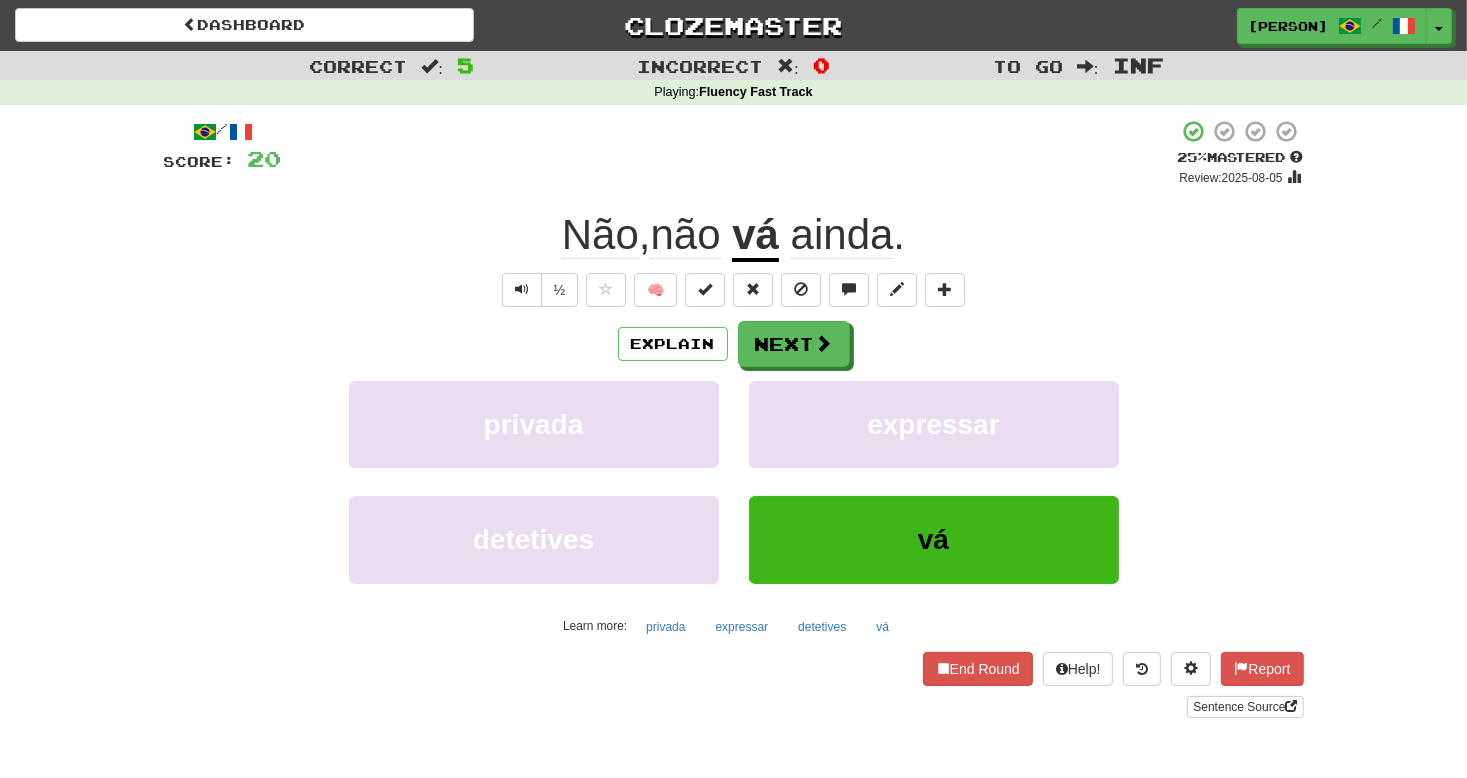 click on "Não ,  não   vá   ainda ." at bounding box center [734, 235] 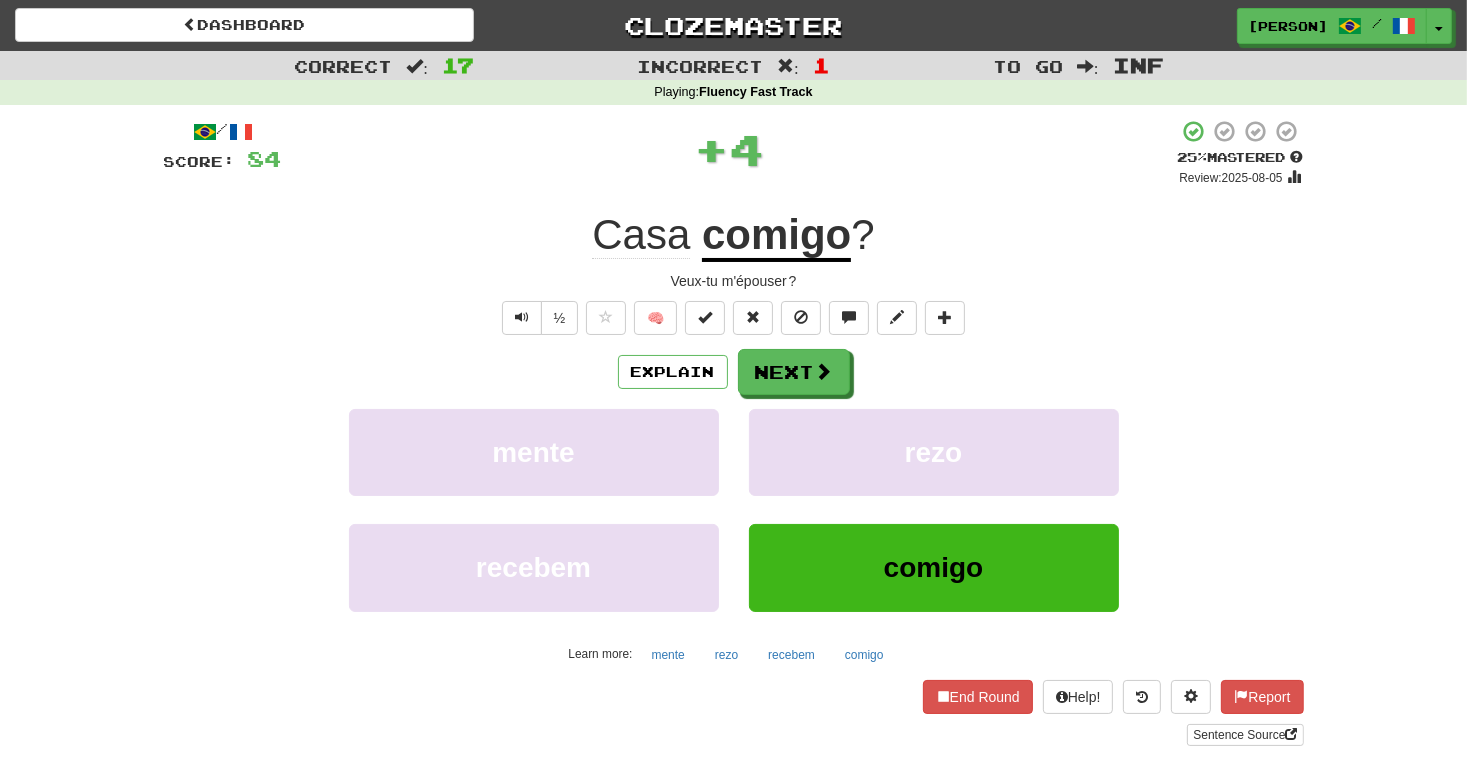 click on "Casa   comigo ?" at bounding box center (734, 235) 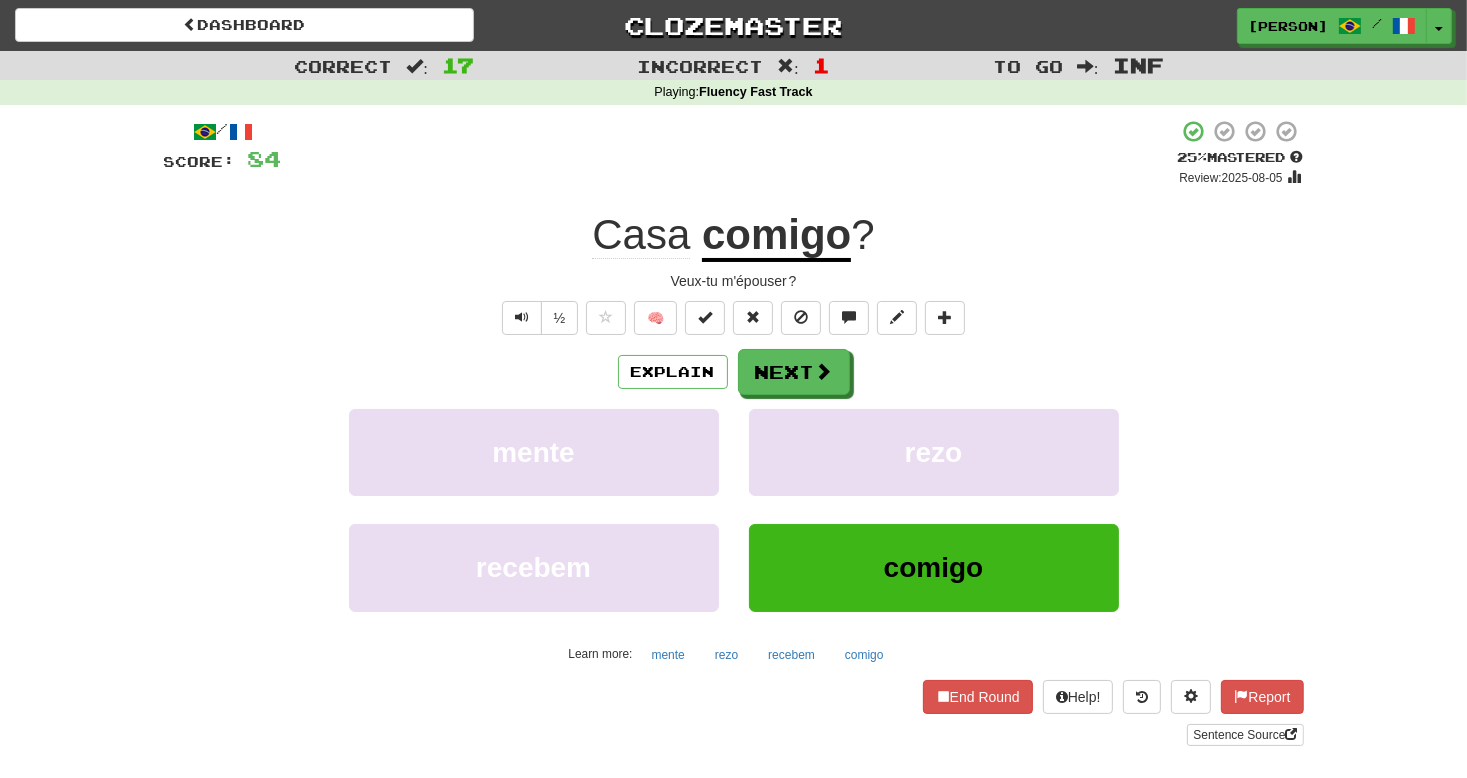 click on "Casa" 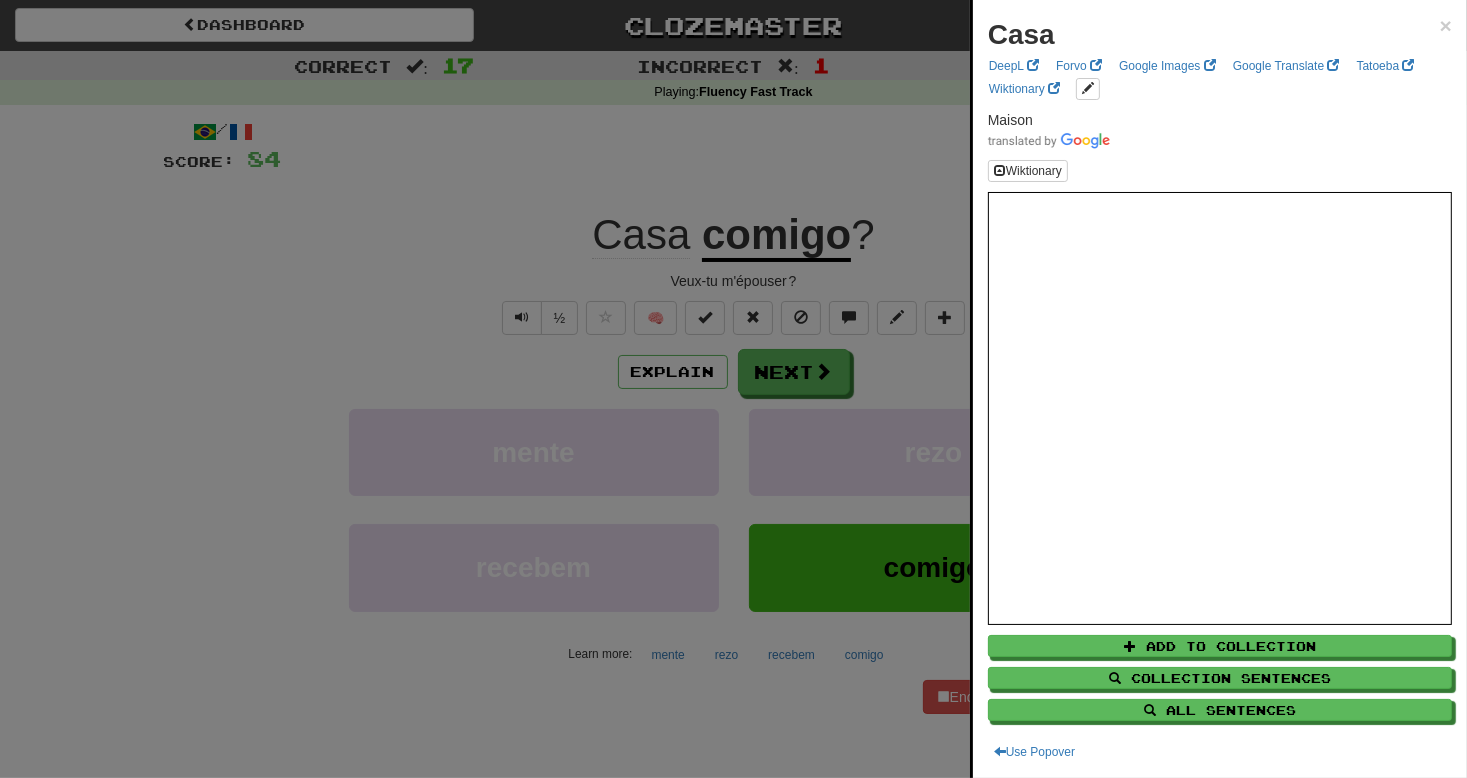 click at bounding box center (733, 389) 